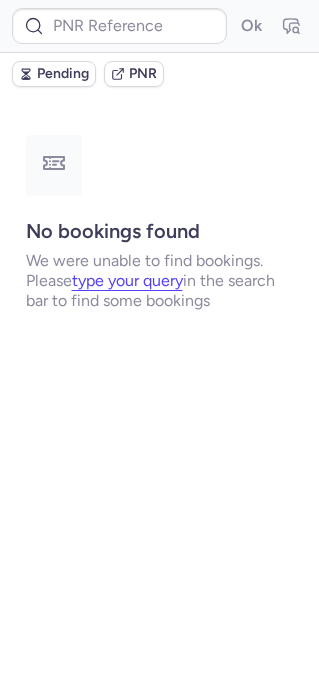 scroll, scrollTop: 0, scrollLeft: 0, axis: both 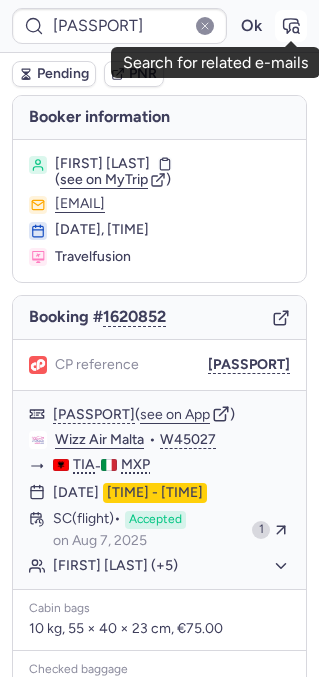 click 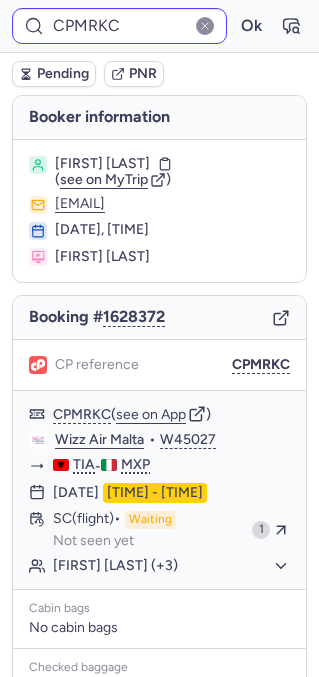 type on "[PASSPORT]" 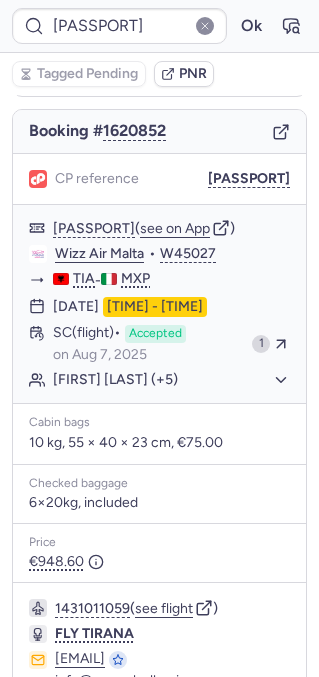 scroll, scrollTop: 334, scrollLeft: 0, axis: vertical 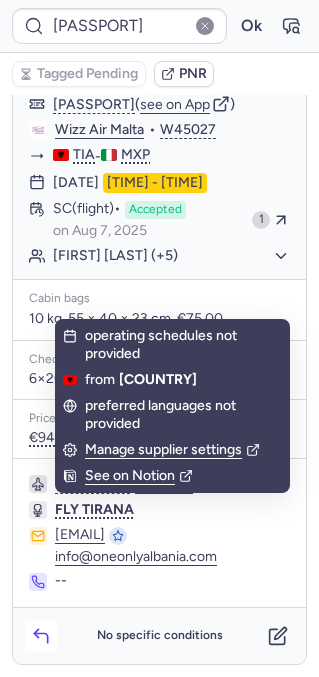 click at bounding box center [41, 636] 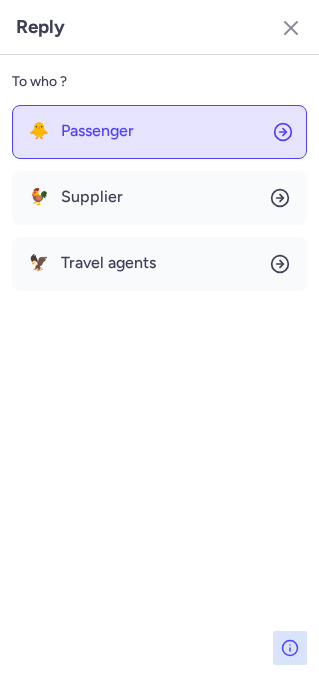click on "Passenger" at bounding box center [97, 131] 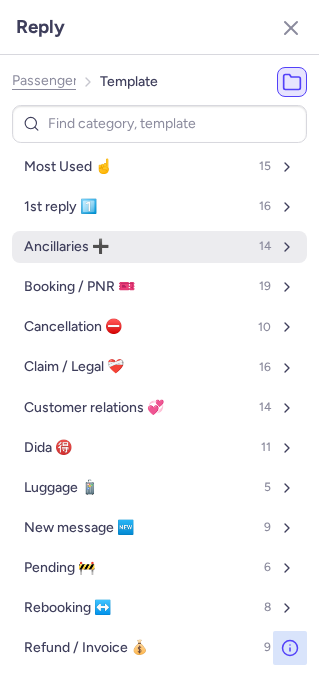 click on "Ancillaries ➕" at bounding box center [66, 247] 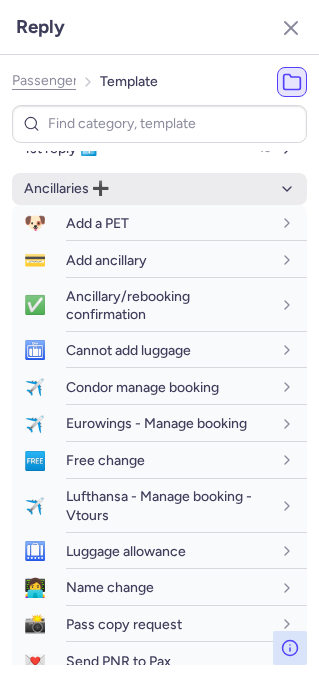 scroll, scrollTop: 70, scrollLeft: 0, axis: vertical 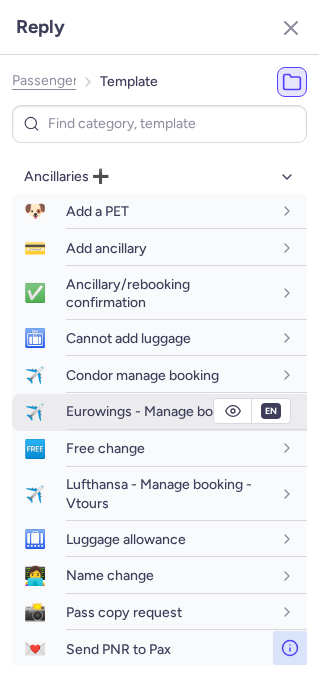 click on "Eurowings - Manage booking" at bounding box center (156, 411) 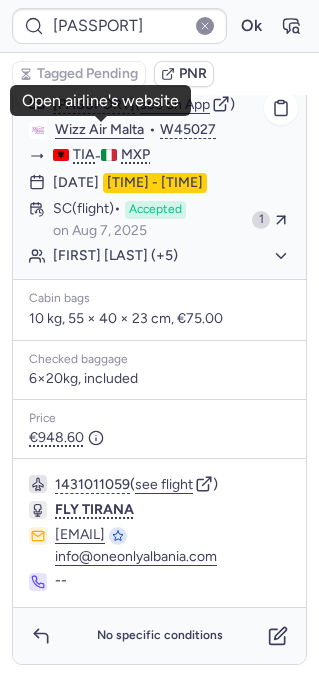 click on "Wizz Air Malta" 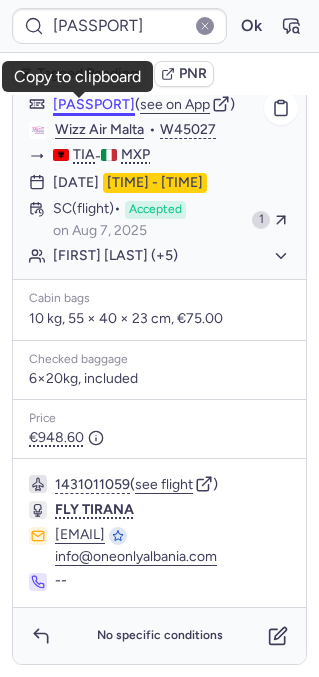 click on "[PASSPORT]" 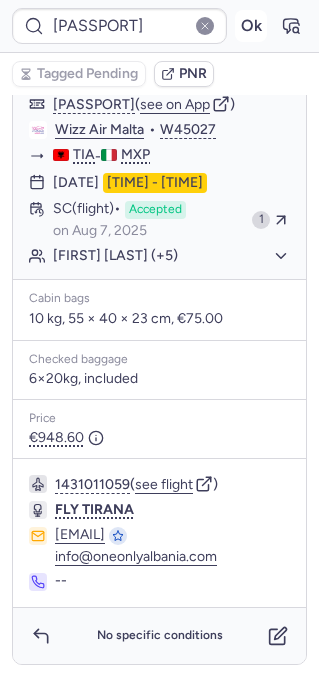 click on "Ok" at bounding box center [251, 26] 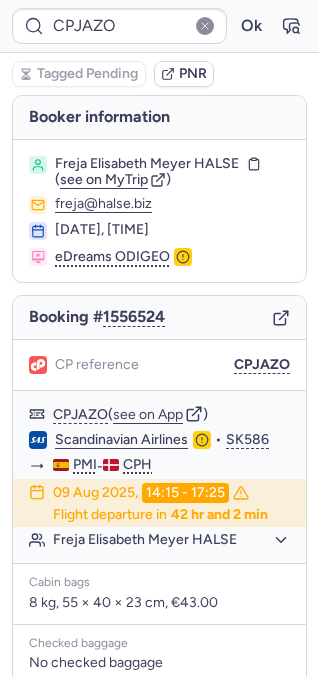 scroll, scrollTop: 308, scrollLeft: 0, axis: vertical 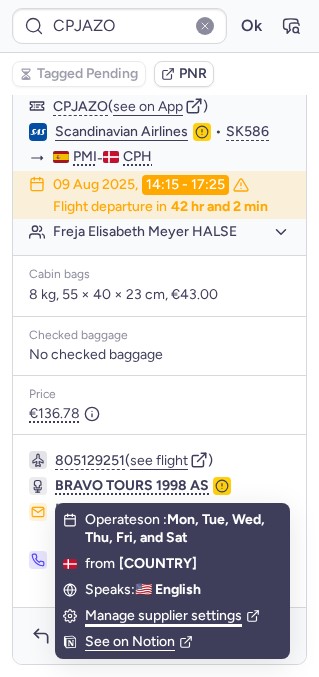 click on "Manage supplier settings" at bounding box center [172, 616] 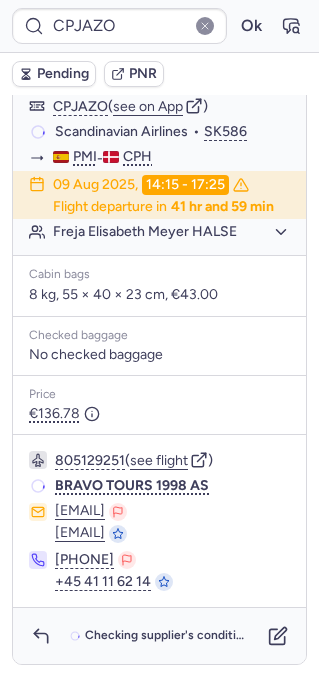 scroll, scrollTop: 307, scrollLeft: 0, axis: vertical 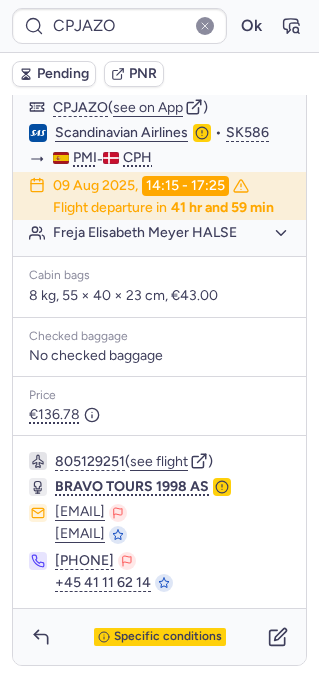 type on "CPC2LS" 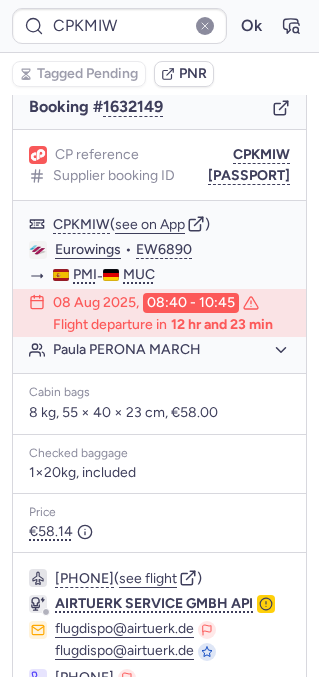 scroll, scrollTop: 195, scrollLeft: 0, axis: vertical 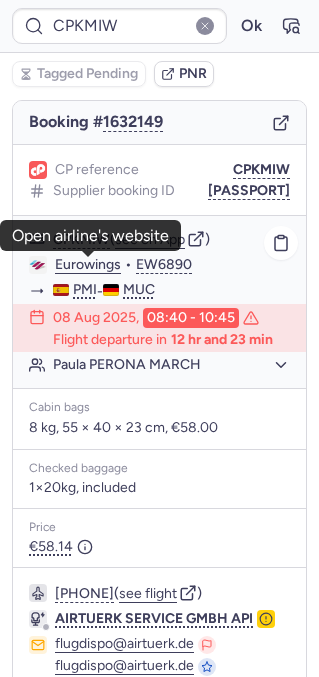 click on "Eurowings" 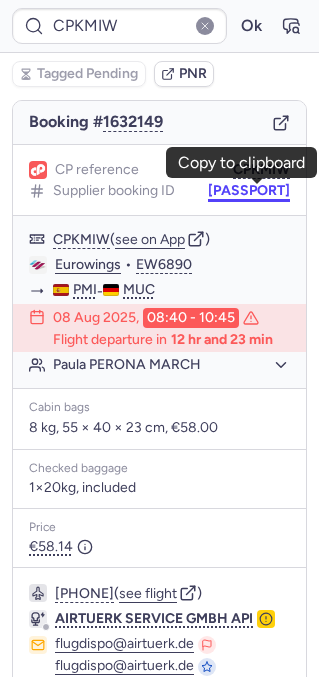 click on "[PASSPORT]" at bounding box center [249, 191] 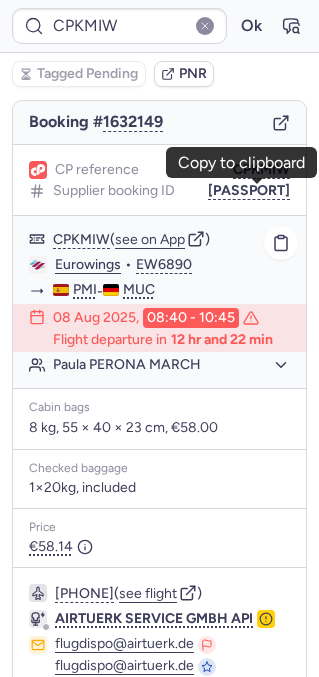 click on "Paula PERONA MARCH" 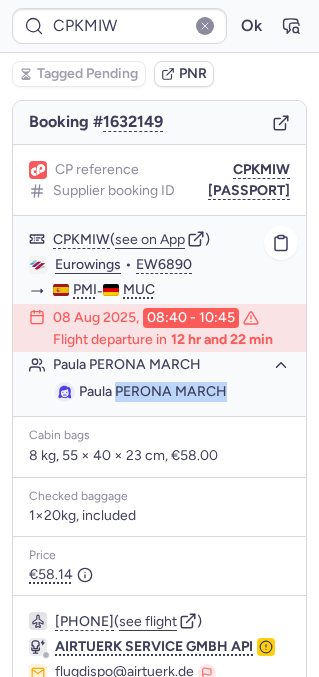 drag, startPoint x: 118, startPoint y: 396, endPoint x: 226, endPoint y: 391, distance: 108.11568 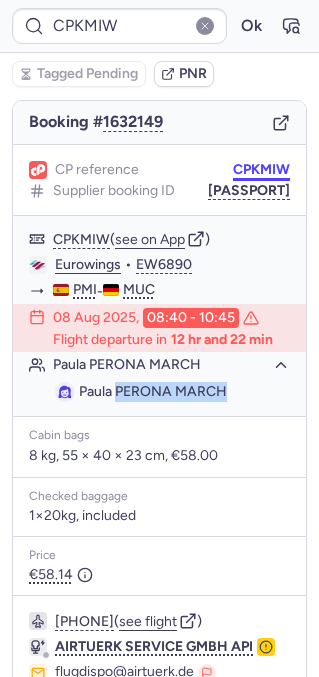 click on "CPKMIW" at bounding box center (261, 170) 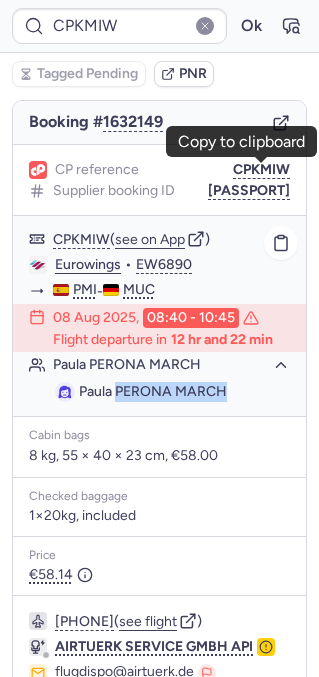 click on "Paula PERONA MARCH" at bounding box center (153, 391) 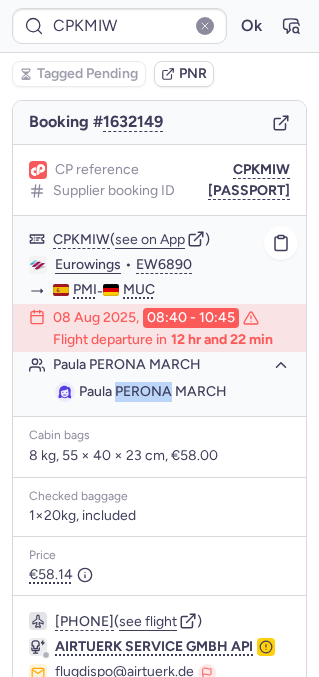 click on "Paula PERONA MARCH" at bounding box center [153, 391] 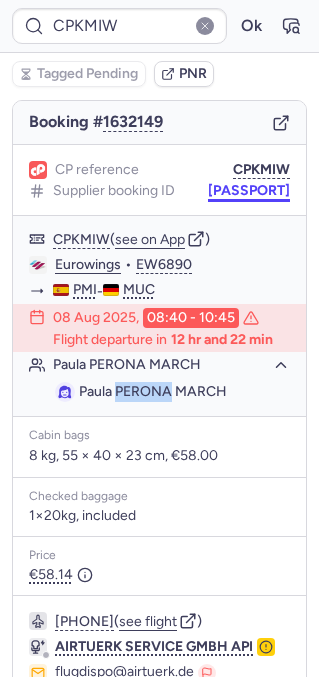 click on "[PASSPORT]" at bounding box center (249, 191) 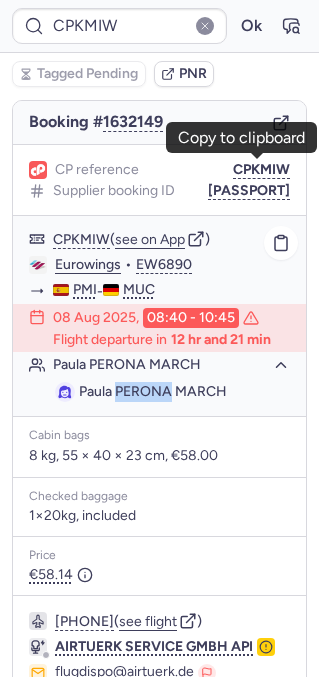 scroll, scrollTop: 356, scrollLeft: 0, axis: vertical 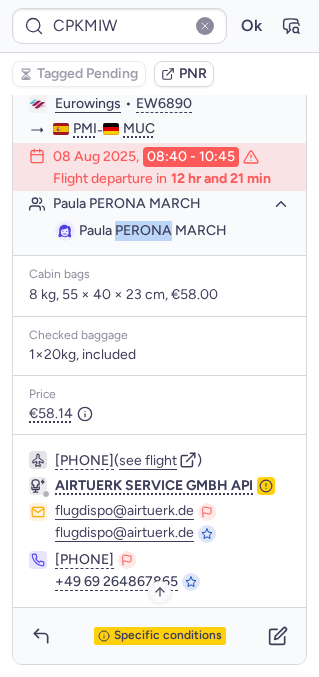 click on "Specific conditions" at bounding box center [168, 636] 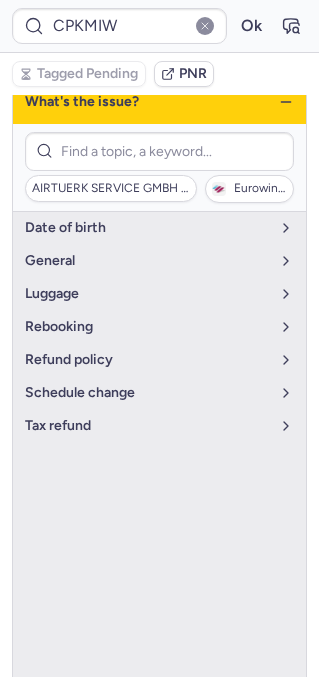 scroll, scrollTop: 256, scrollLeft: 0, axis: vertical 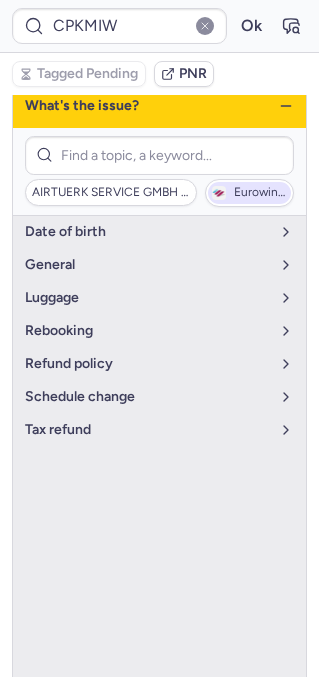 click on "Eurowings" at bounding box center [249, 193] 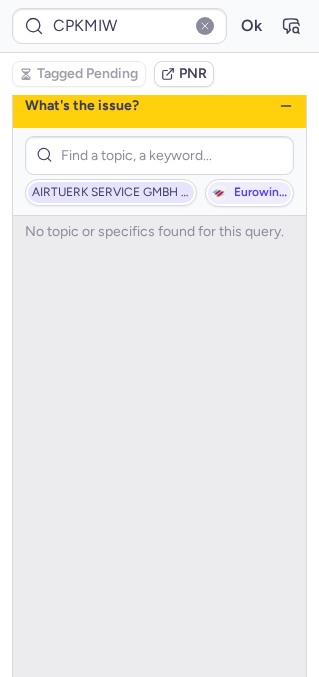 click on "AIRTUERK SERVICE GMBH API" at bounding box center (111, 193) 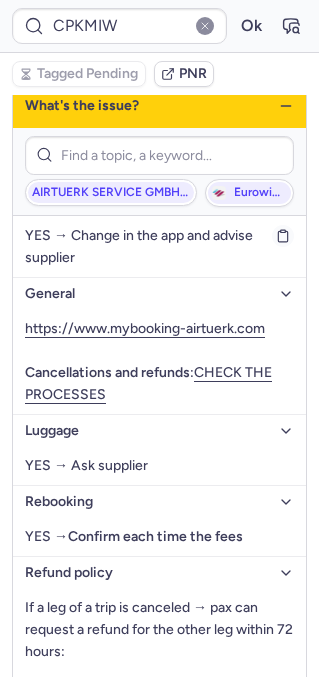 scroll, scrollTop: 0, scrollLeft: 0, axis: both 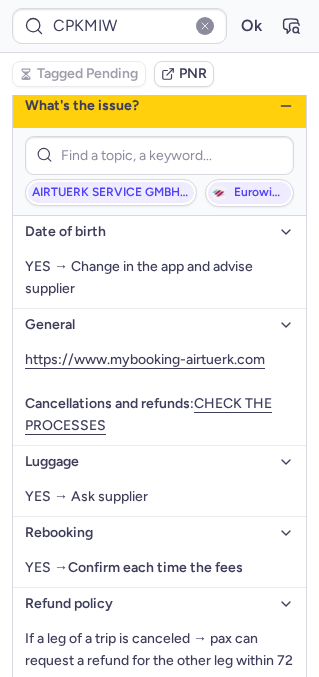 click 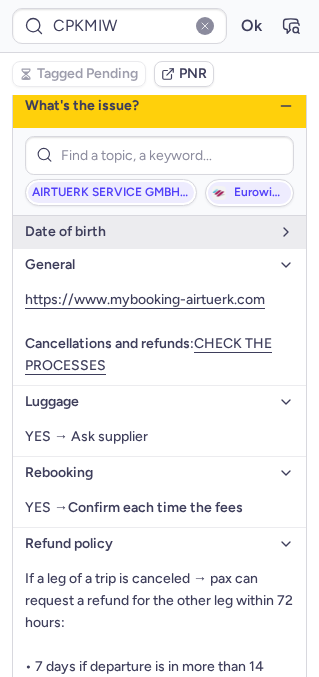 click 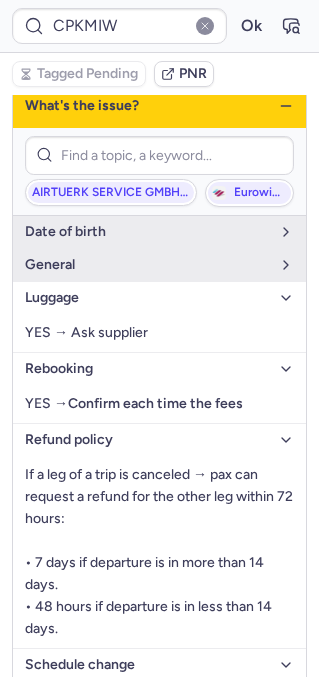 click on "luggage" at bounding box center [159, 298] 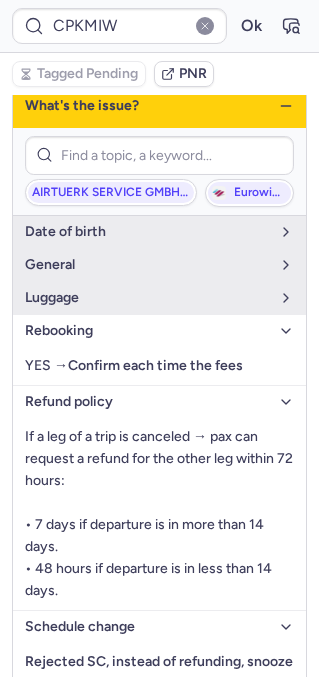 click 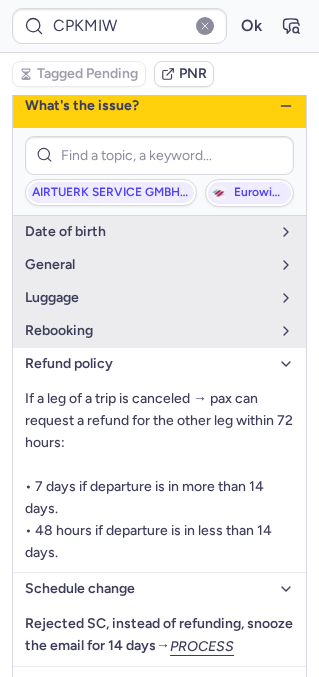 click 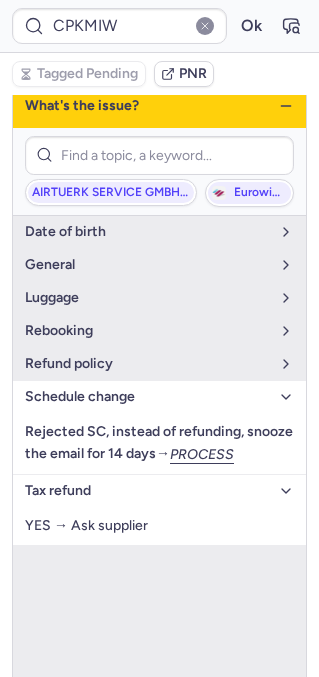 click 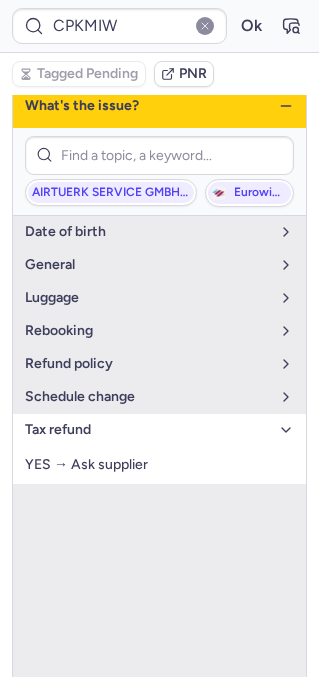 click on "tax refund" at bounding box center (159, 430) 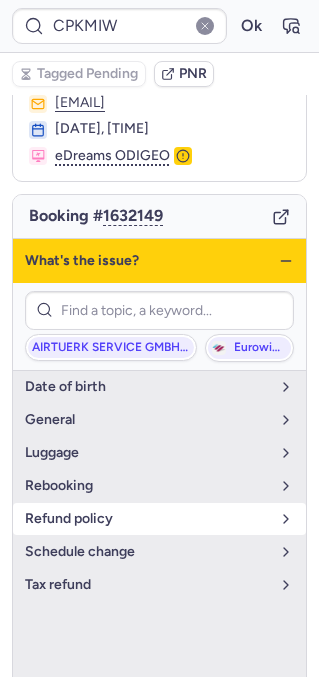scroll, scrollTop: 100, scrollLeft: 0, axis: vertical 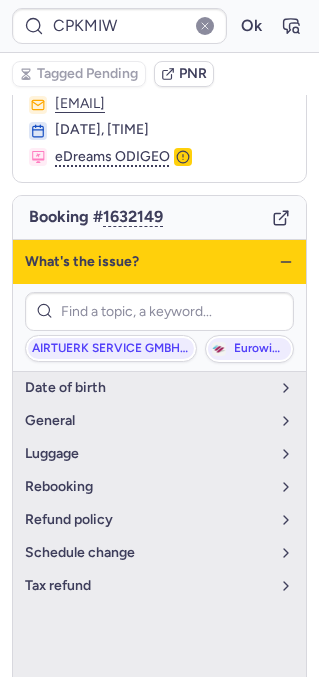 click 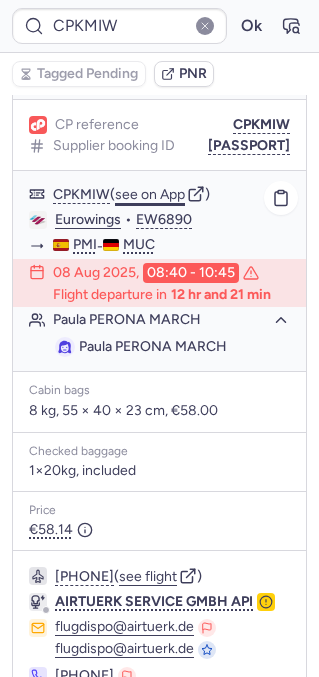 scroll, scrollTop: 356, scrollLeft: 0, axis: vertical 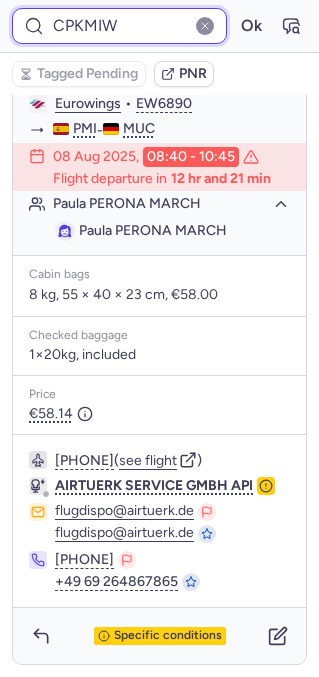 click on "CPKMIW" at bounding box center (119, 26) 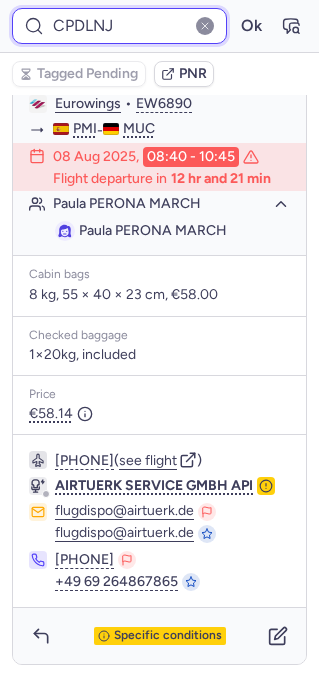 click on "Ok" at bounding box center [251, 26] 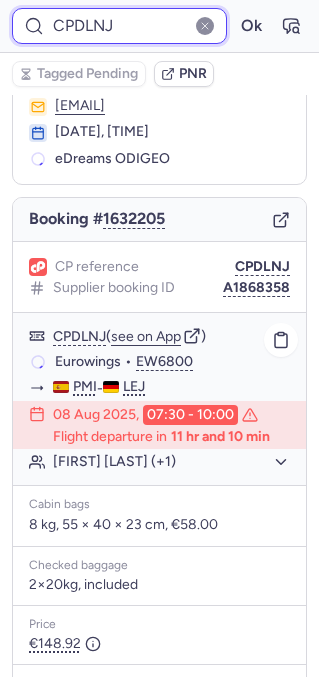 scroll, scrollTop: 97, scrollLeft: 0, axis: vertical 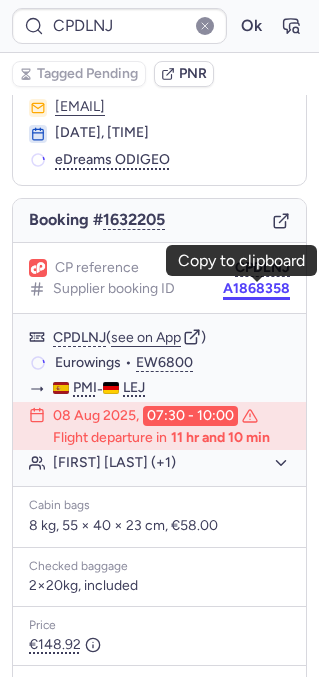 click on "A1868358" at bounding box center (256, 289) 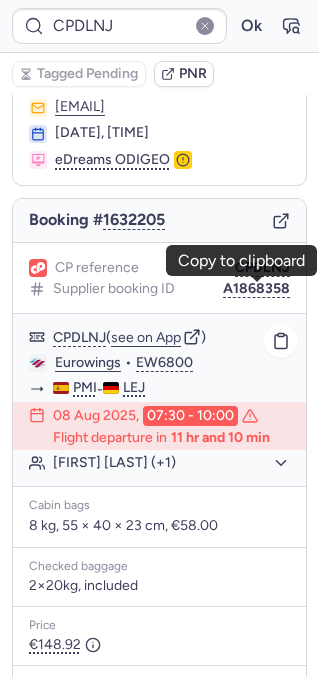 click on "[FIRST] [LAST] (+1)" 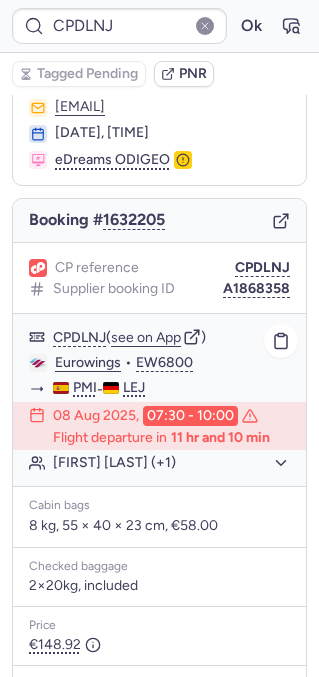 click on "[FIRST] [LAST] (+1)" 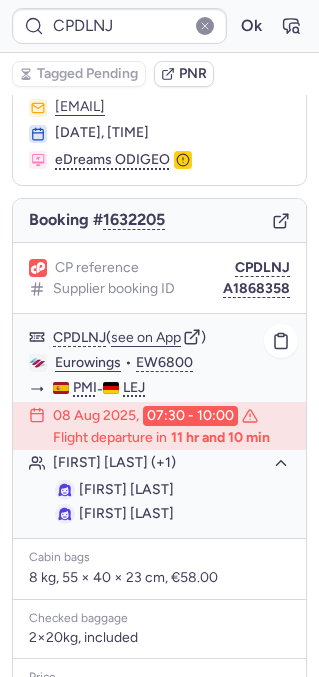 drag, startPoint x: 135, startPoint y: 495, endPoint x: 260, endPoint y: 492, distance: 125.035995 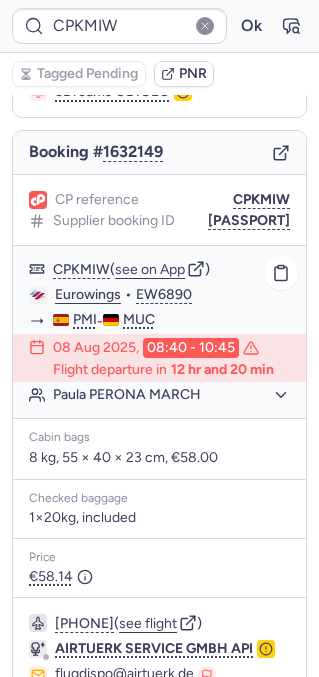 scroll, scrollTop: 328, scrollLeft: 0, axis: vertical 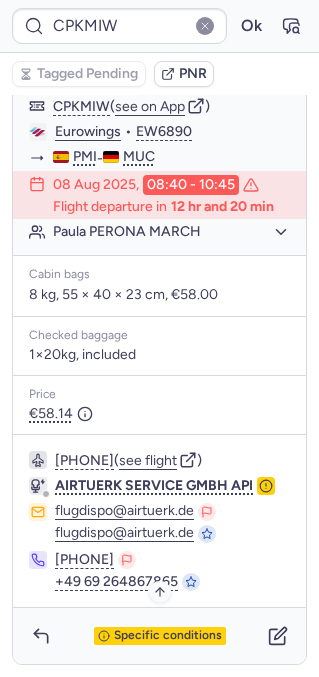 click on "Specific conditions" at bounding box center [168, 636] 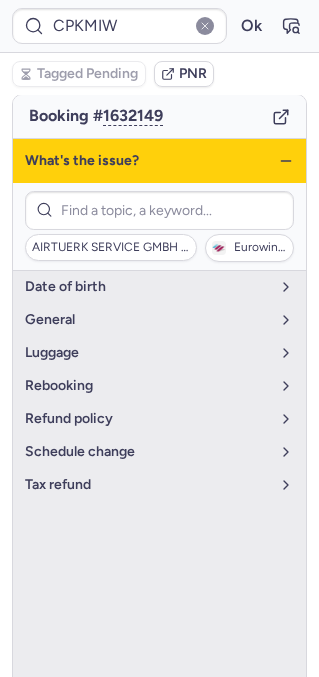 scroll, scrollTop: 191, scrollLeft: 0, axis: vertical 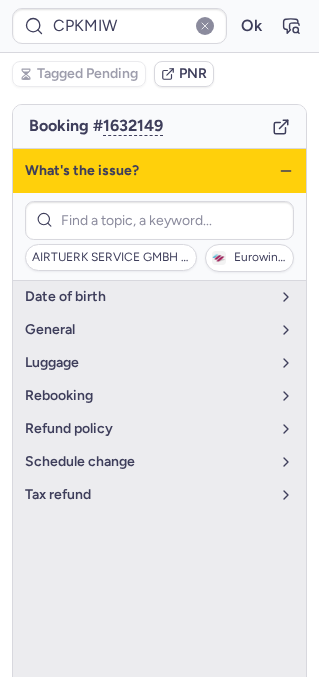 click on "What's the issue?" at bounding box center [159, 171] 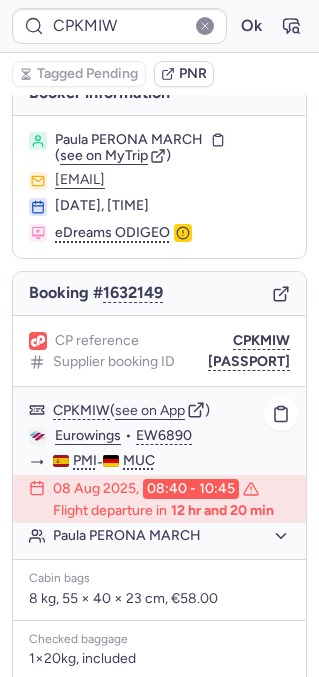 scroll, scrollTop: 328, scrollLeft: 0, axis: vertical 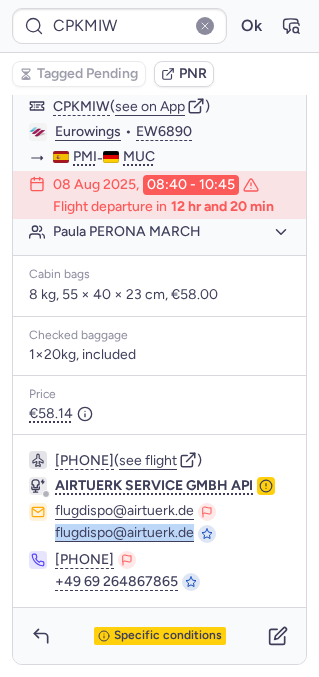 drag, startPoint x: 44, startPoint y: 537, endPoint x: 194, endPoint y: 532, distance: 150.08331 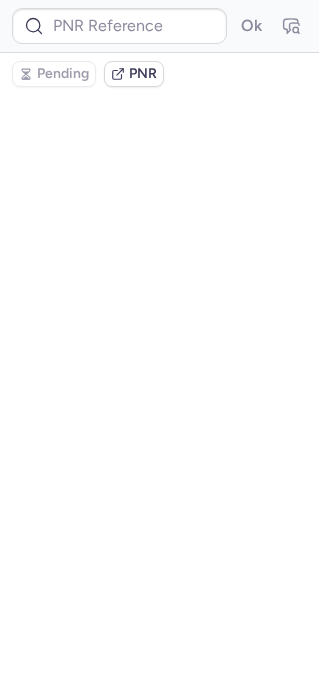 scroll, scrollTop: 0, scrollLeft: 0, axis: both 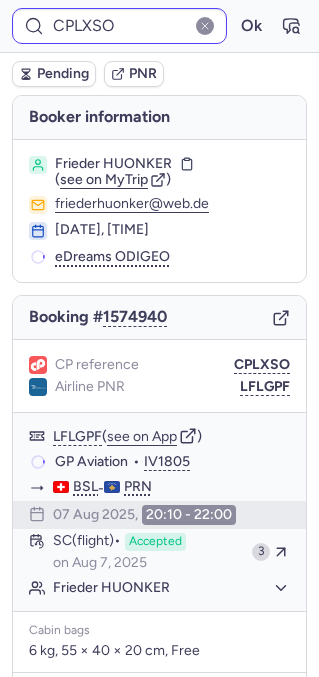 type on "CPKMIW" 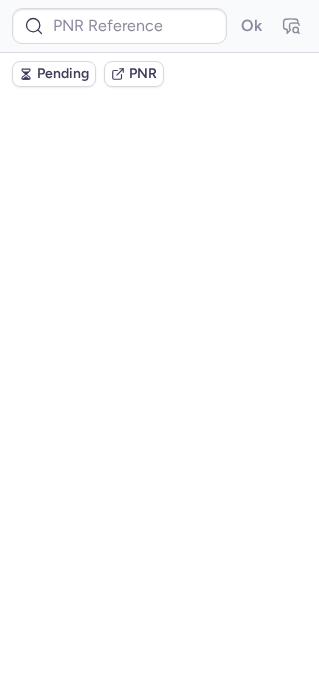 scroll, scrollTop: 0, scrollLeft: 0, axis: both 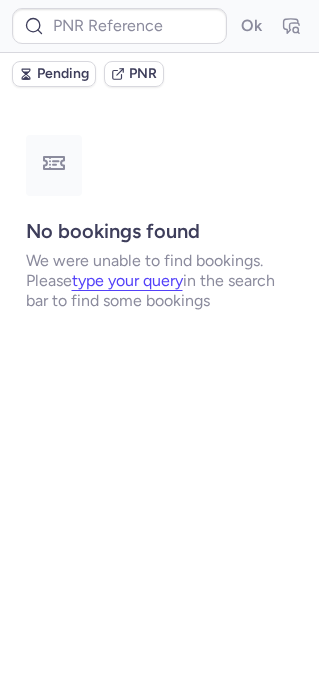 type on "CPKMIW" 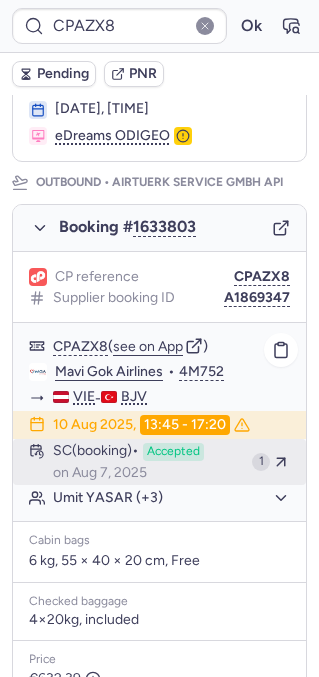 scroll, scrollTop: 245, scrollLeft: 0, axis: vertical 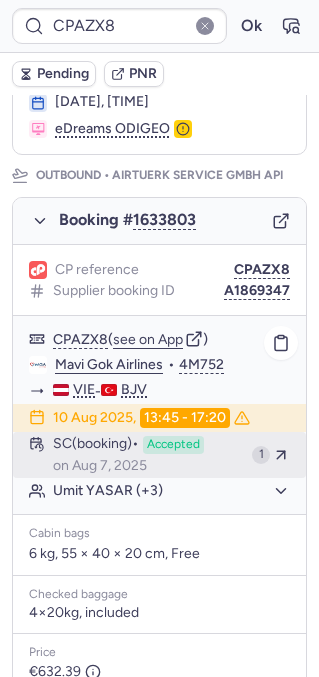 type on "CPUOCP" 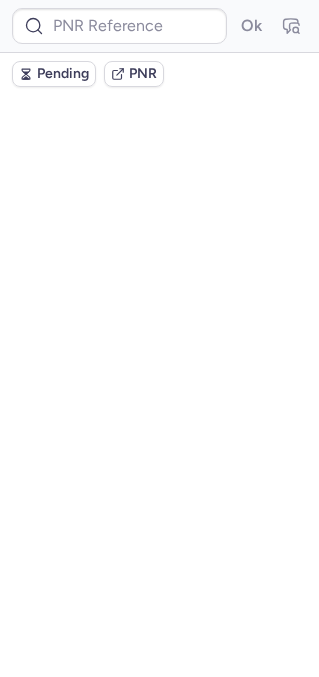 scroll, scrollTop: 0, scrollLeft: 0, axis: both 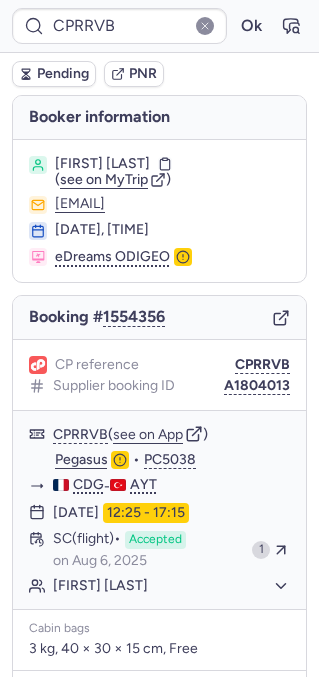 type on "CPP3IW" 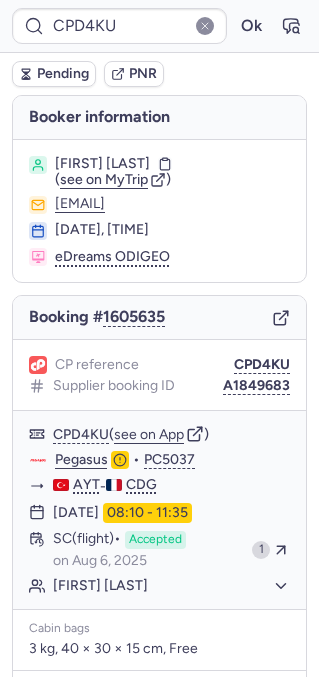type on "[PASSPORT]" 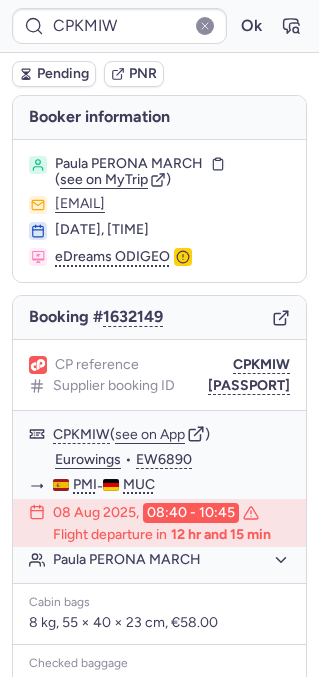type on "CP3M7B" 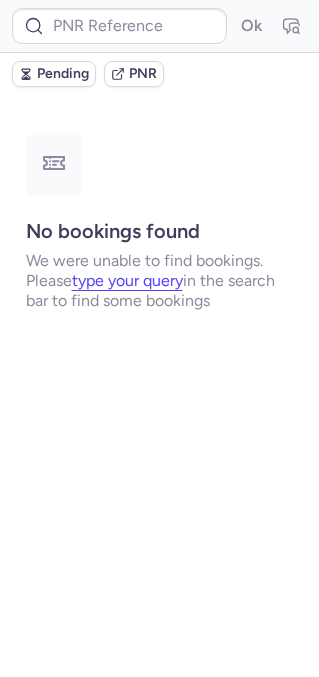 type on "[PASSPORT]" 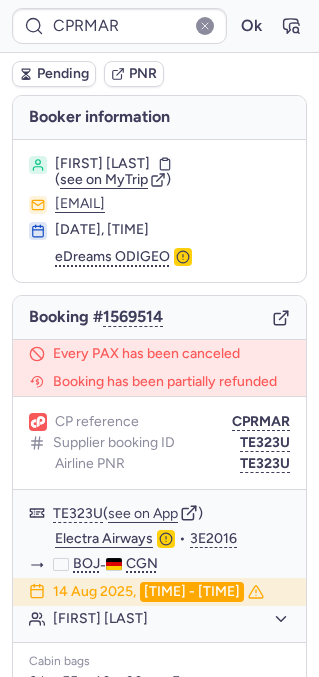 type on "CPF9QI" 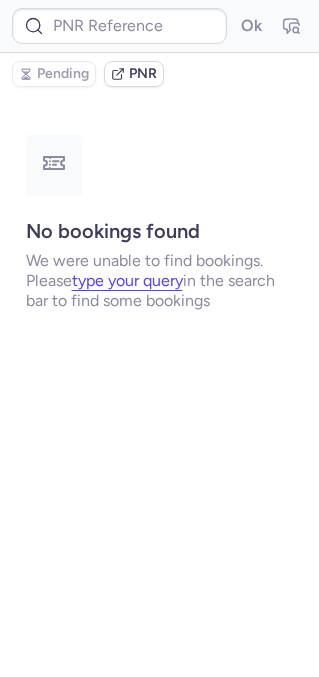 type on "CP6NIX" 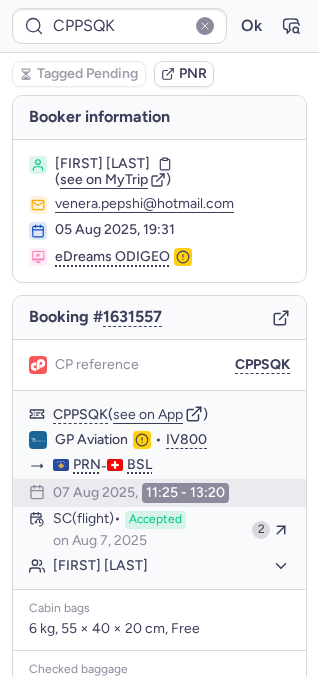 type on "CPC2LS" 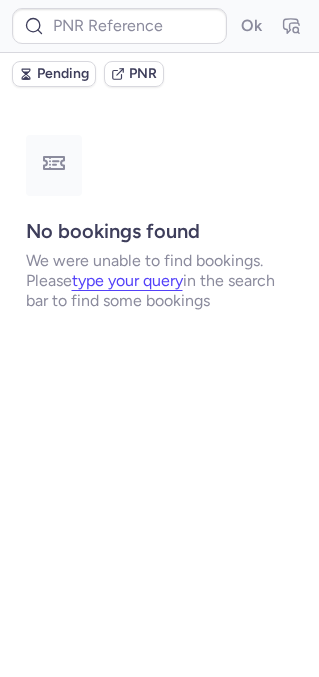 scroll, scrollTop: 0, scrollLeft: 0, axis: both 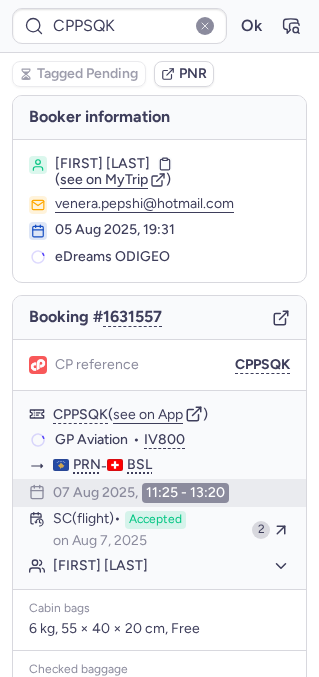 type on "CPC2LS" 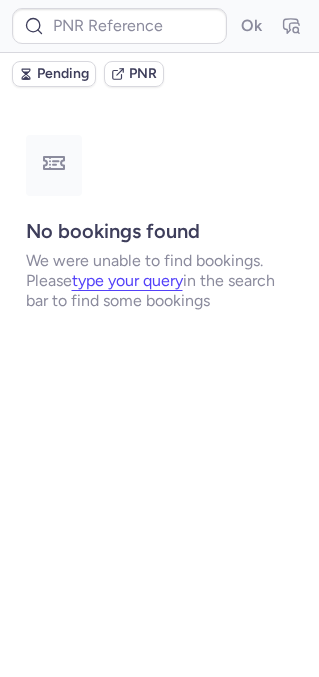 type on "CPC2LS" 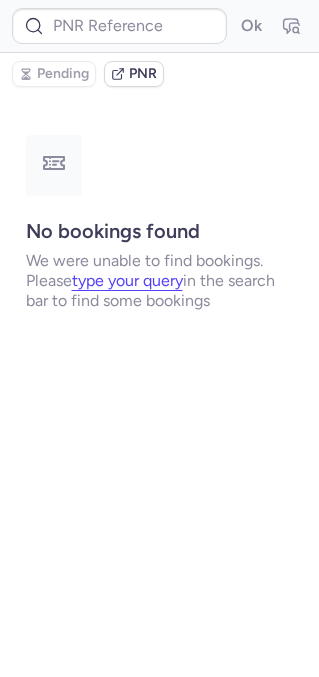 type on "CPFBNE" 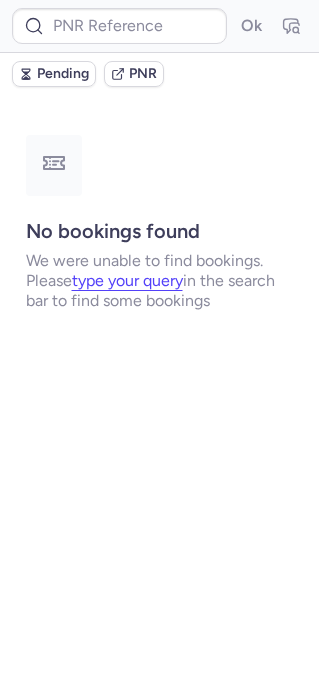 scroll, scrollTop: 0, scrollLeft: 0, axis: both 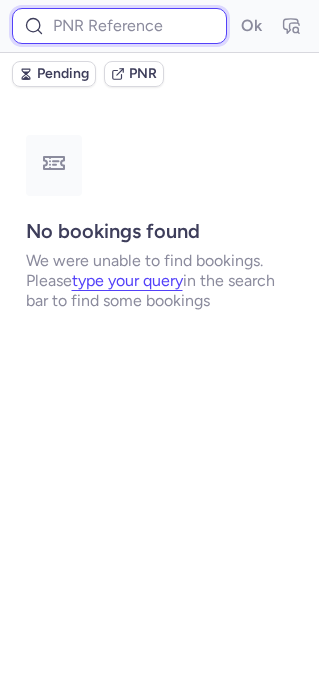 click at bounding box center [119, 26] 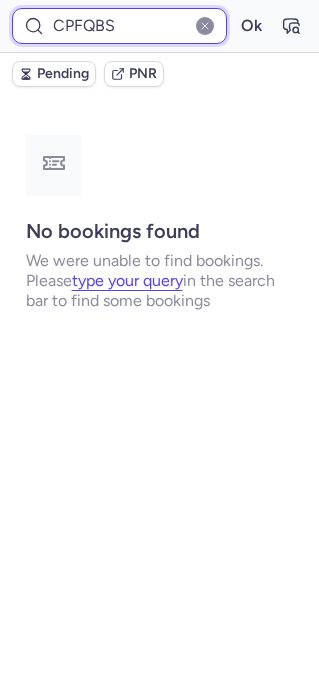 type on "CPFQBS" 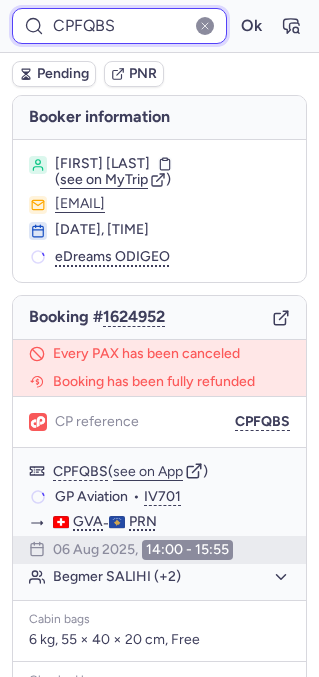 scroll, scrollTop: 323, scrollLeft: 0, axis: vertical 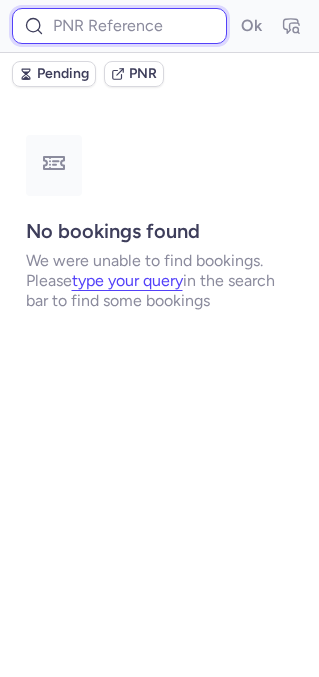click at bounding box center (119, 26) 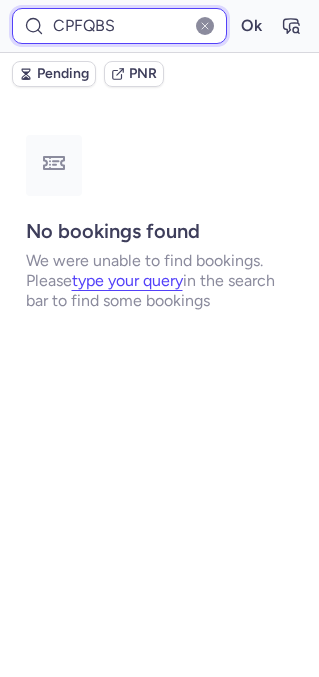 type on "CPFQBS" 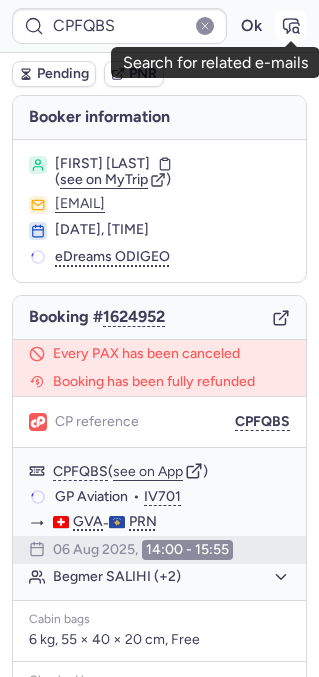 click 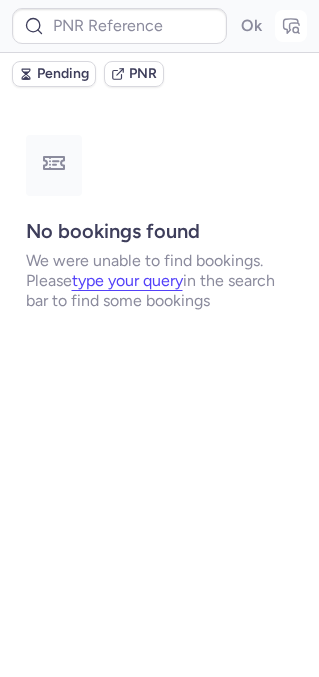 type on "CPFQBS" 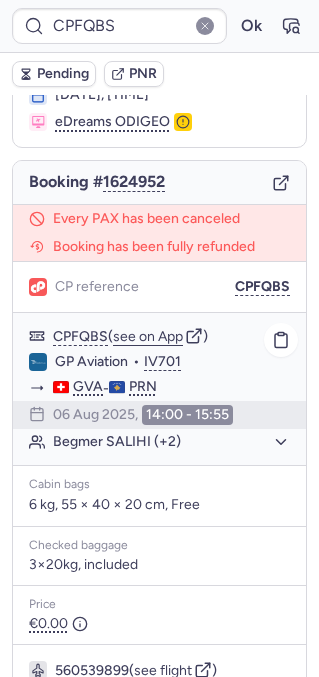 scroll, scrollTop: 137, scrollLeft: 0, axis: vertical 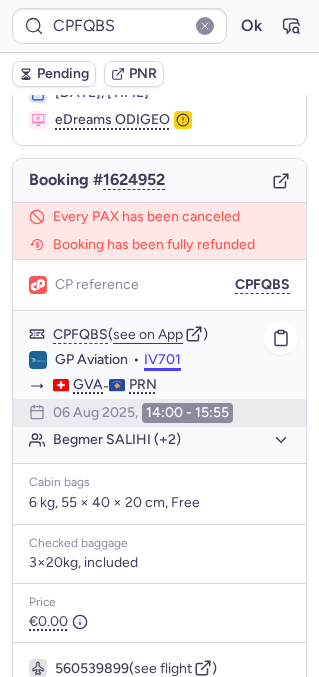 click on "IV701" at bounding box center [162, 360] 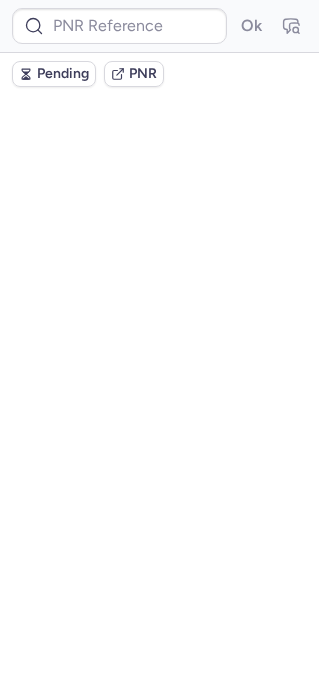 scroll, scrollTop: 0, scrollLeft: 0, axis: both 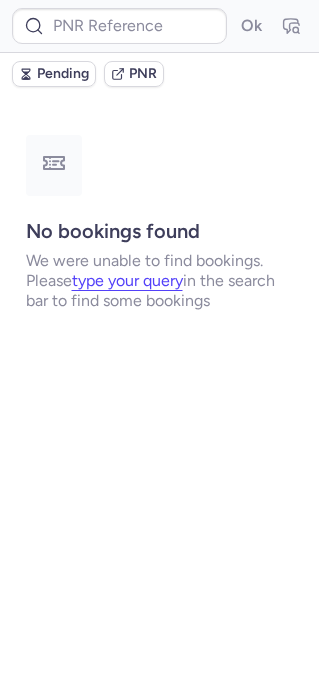 type on "CPWGLZ" 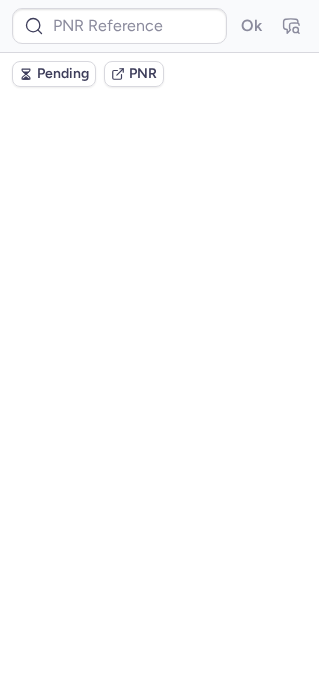 scroll, scrollTop: 0, scrollLeft: 0, axis: both 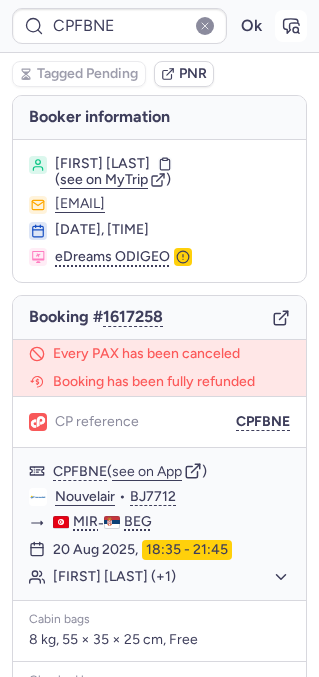 click 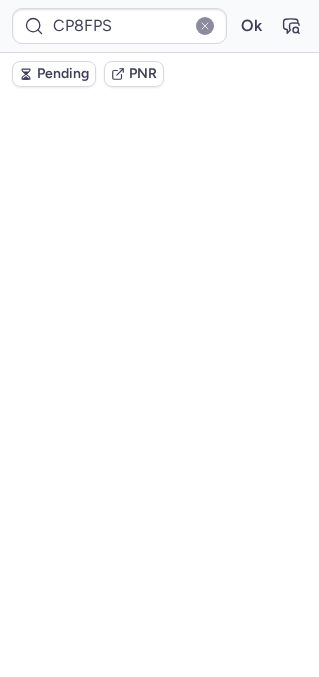 scroll, scrollTop: 96, scrollLeft: 0, axis: vertical 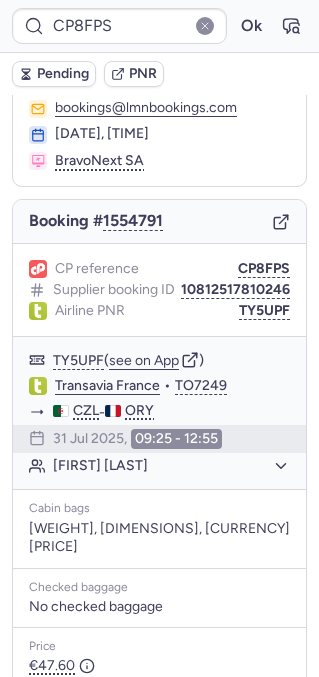 type on "CPMUTG" 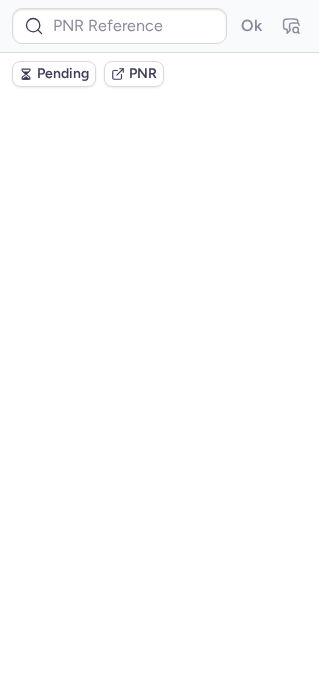 scroll, scrollTop: 0, scrollLeft: 0, axis: both 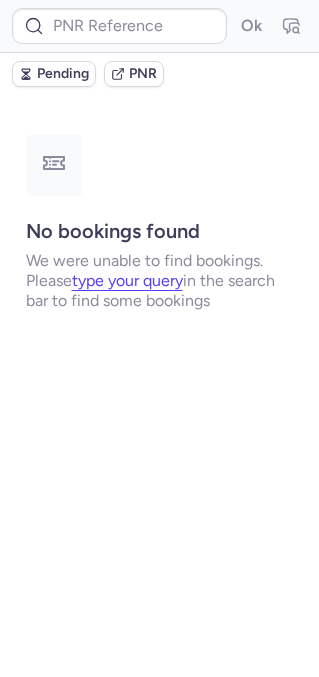 type on "CPITLV" 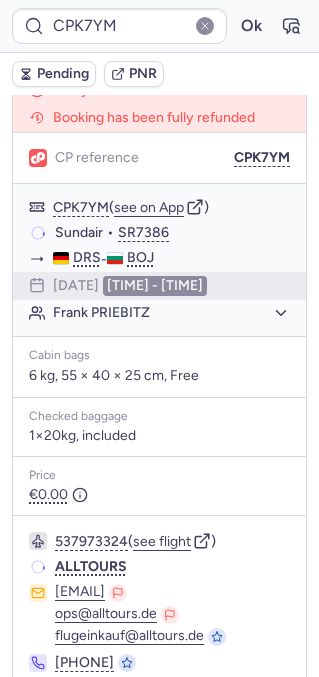 scroll, scrollTop: 249, scrollLeft: 0, axis: vertical 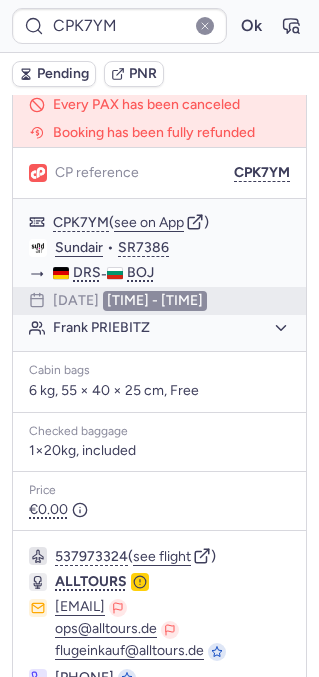 type on "CPRLAG" 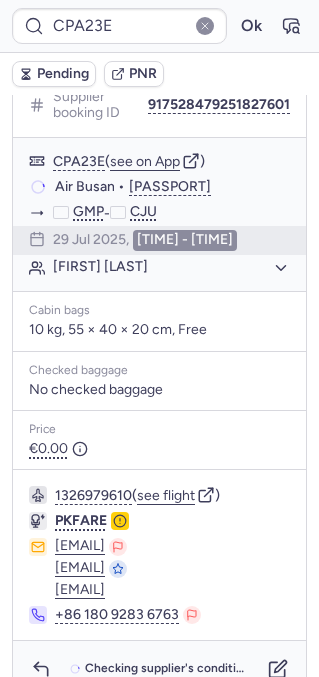 scroll, scrollTop: 379, scrollLeft: 0, axis: vertical 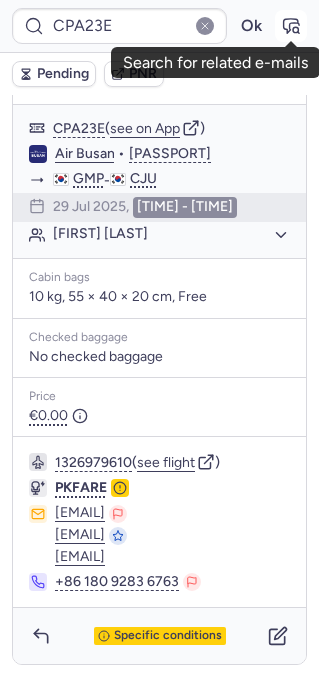 click 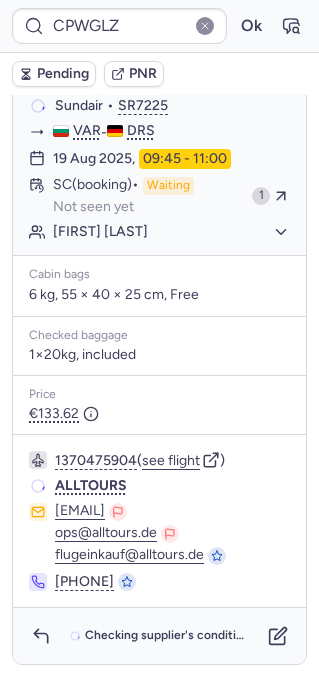 scroll, scrollTop: 317, scrollLeft: 0, axis: vertical 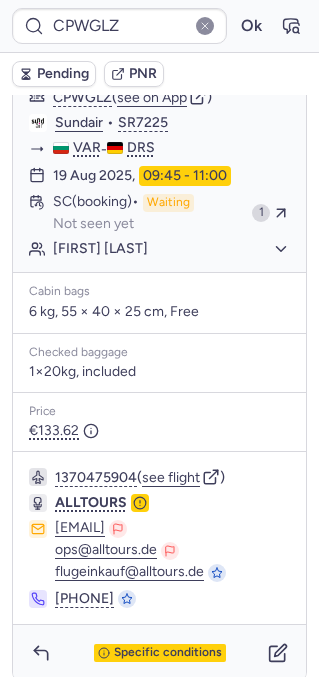 type on "CPPSQK" 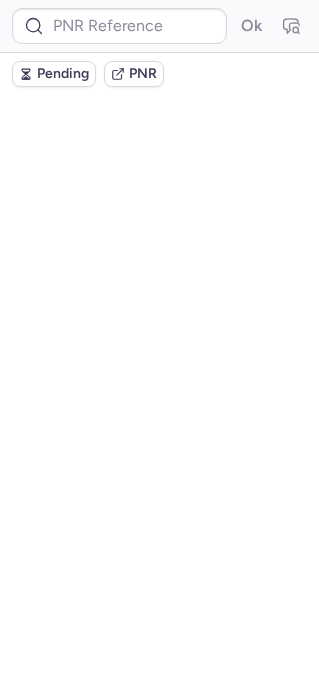 scroll, scrollTop: 0, scrollLeft: 0, axis: both 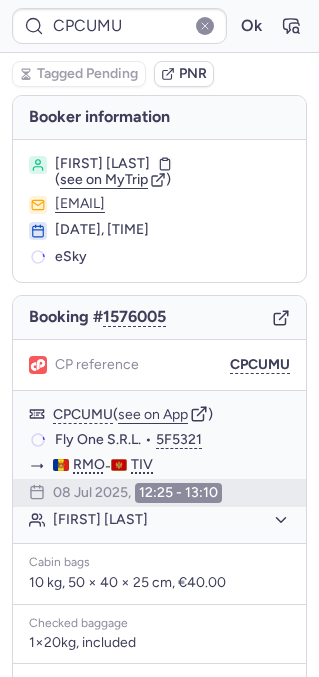 type on "CPWGLZ" 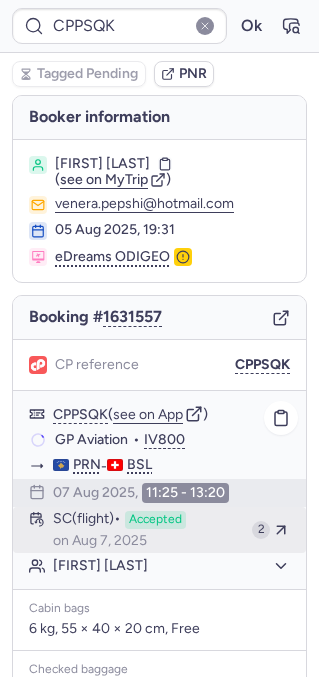 click on "Accepted" at bounding box center (155, 520) 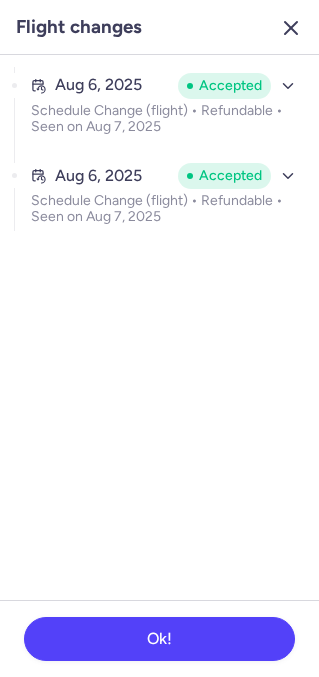 click 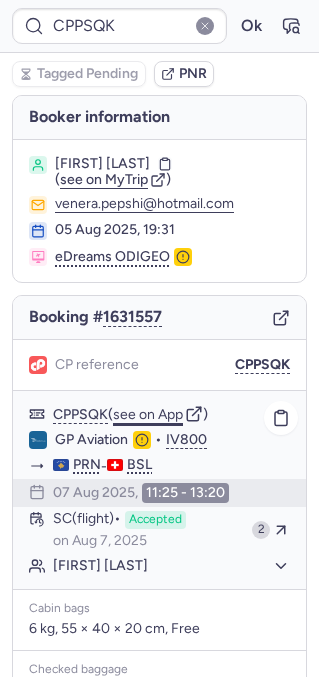 click on "see on App" 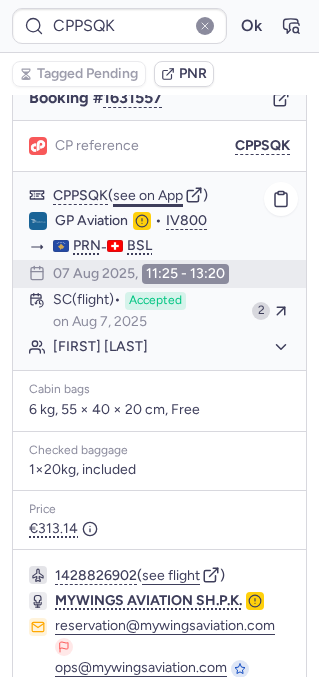 scroll, scrollTop: 354, scrollLeft: 0, axis: vertical 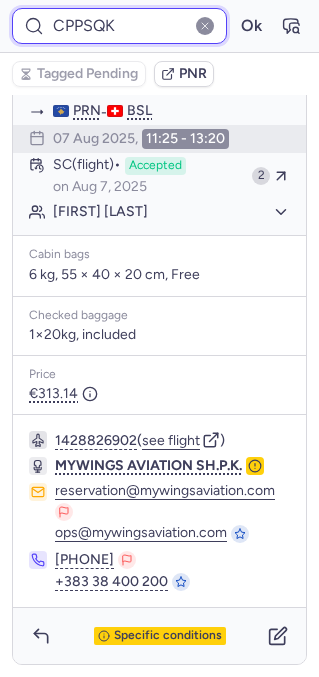 click on "CPPSQK" at bounding box center [119, 26] 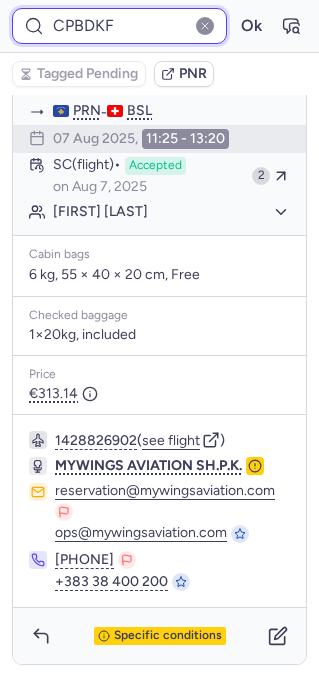 click on "Ok" at bounding box center [251, 26] 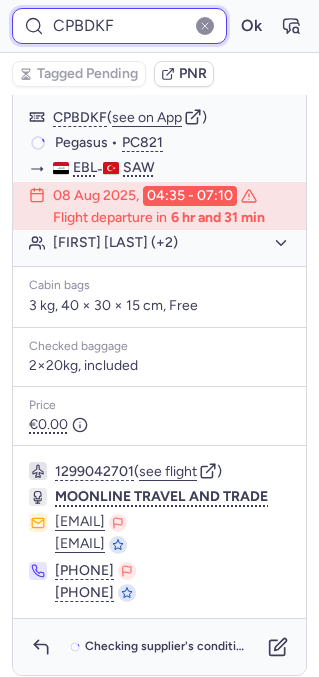 scroll, scrollTop: 365, scrollLeft: 0, axis: vertical 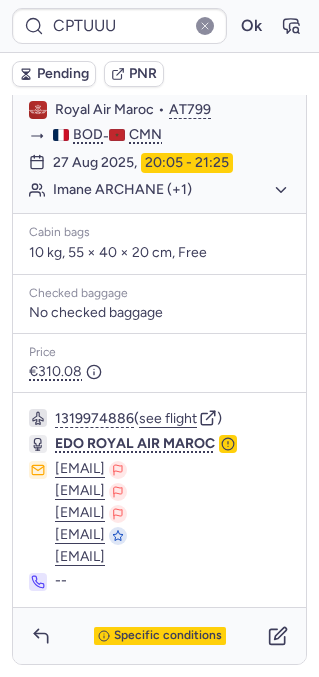type on "CPC2LS" 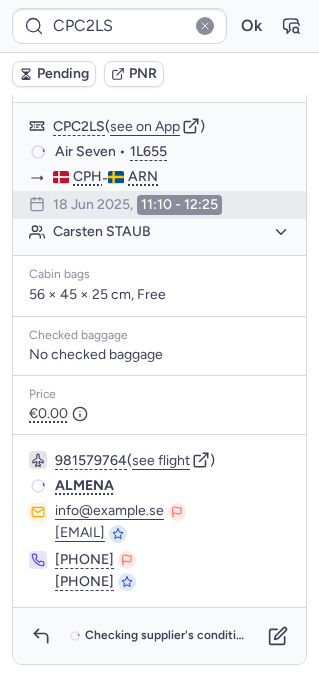 scroll, scrollTop: 345, scrollLeft: 0, axis: vertical 